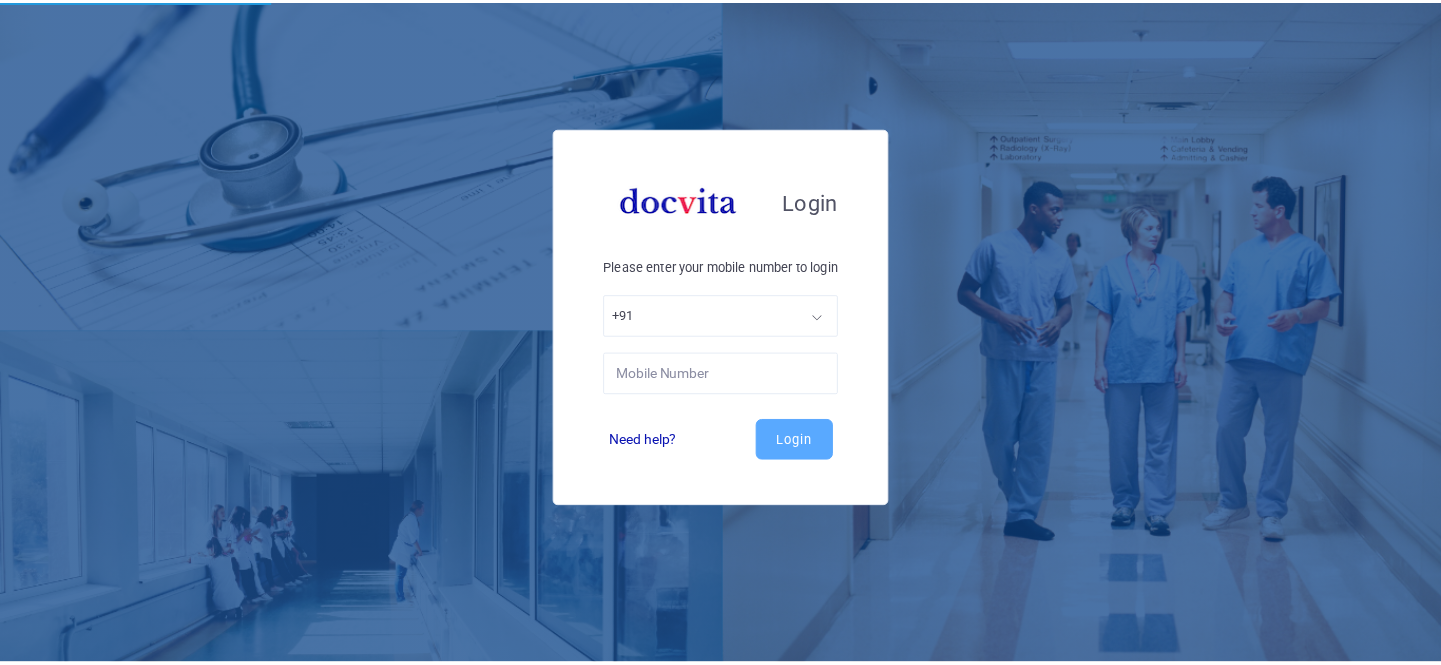 scroll, scrollTop: 0, scrollLeft: 0, axis: both 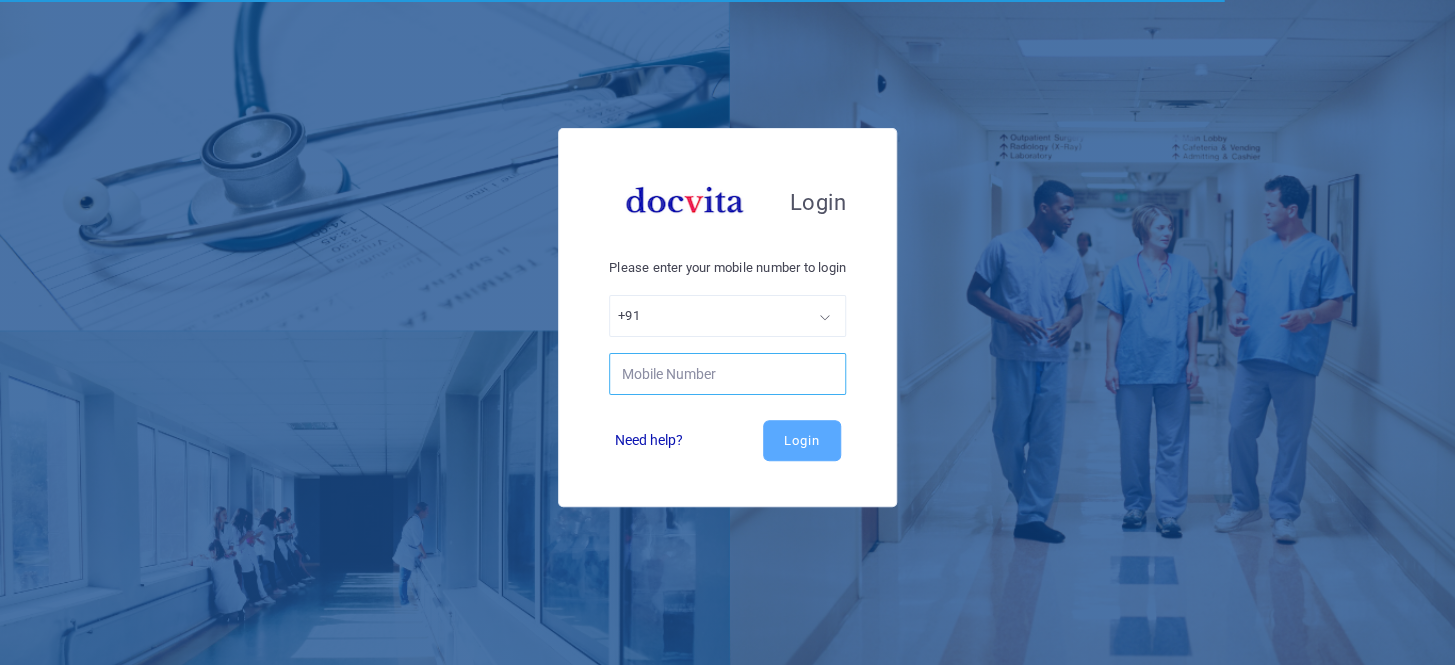 click 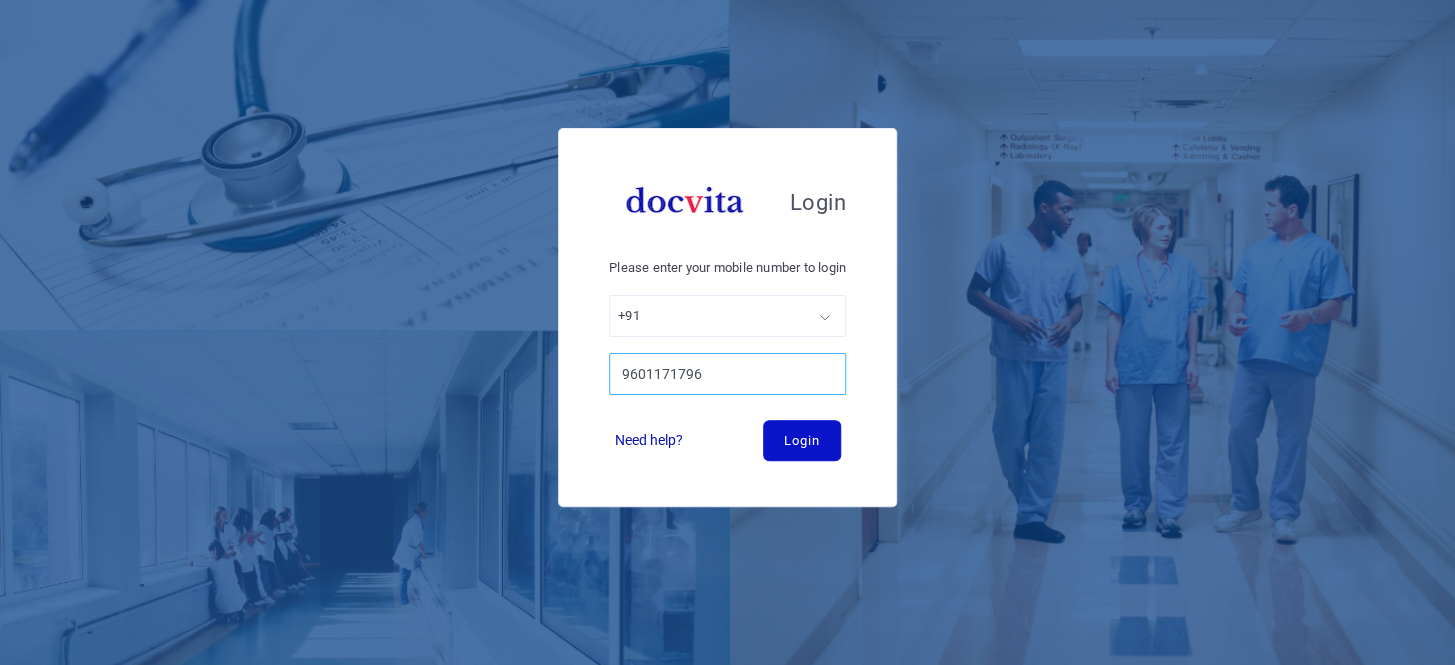 type on "9601171796" 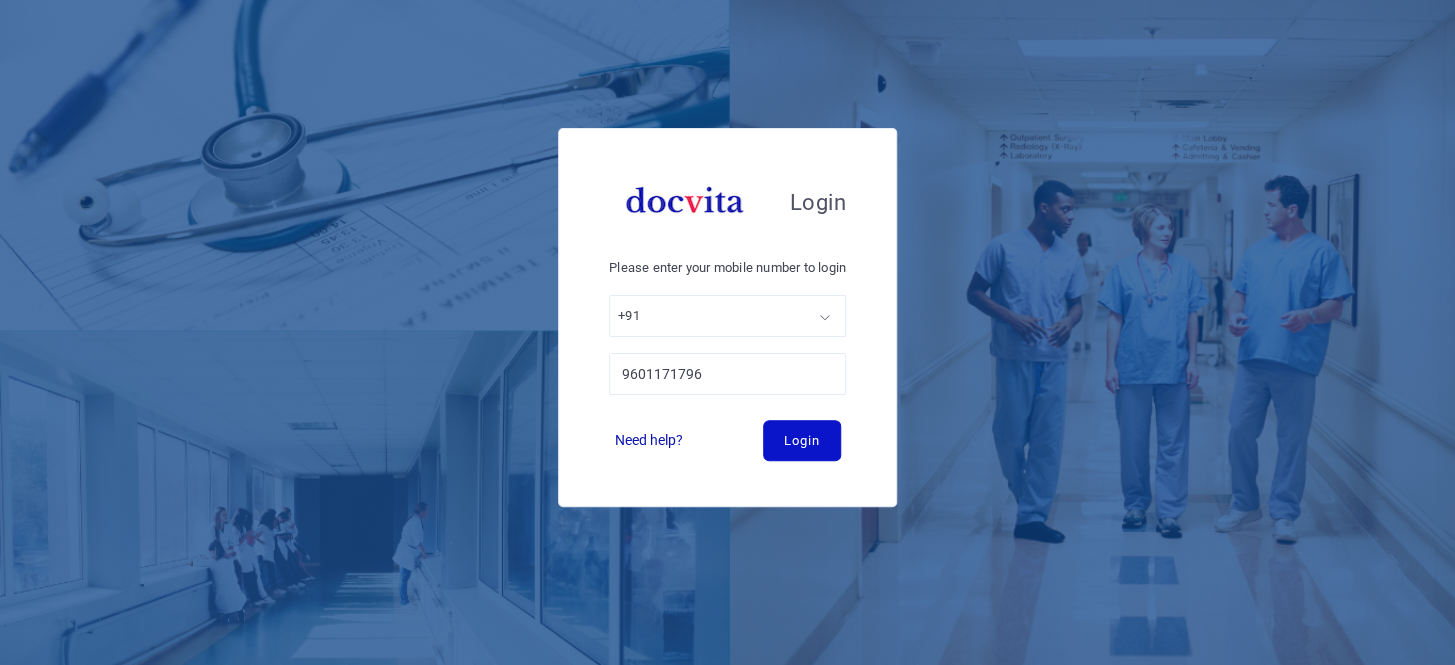 click on "Login" 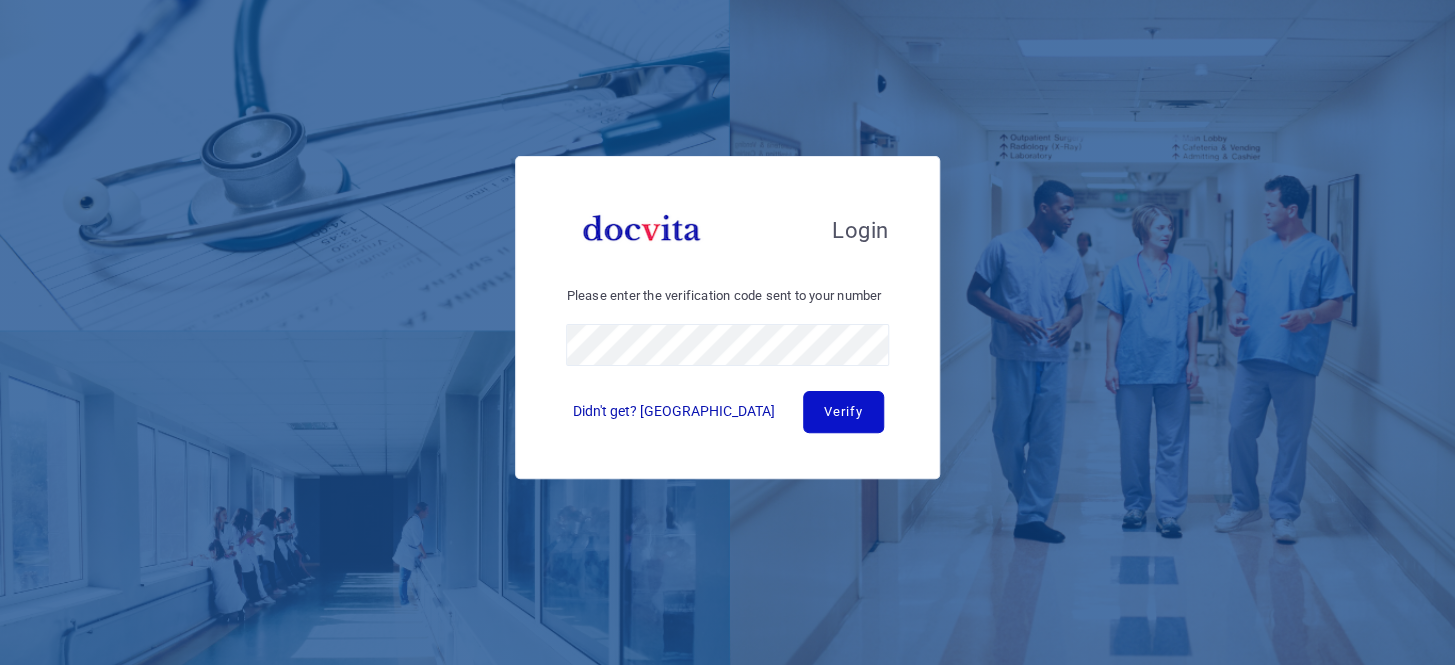 click on "Verify" 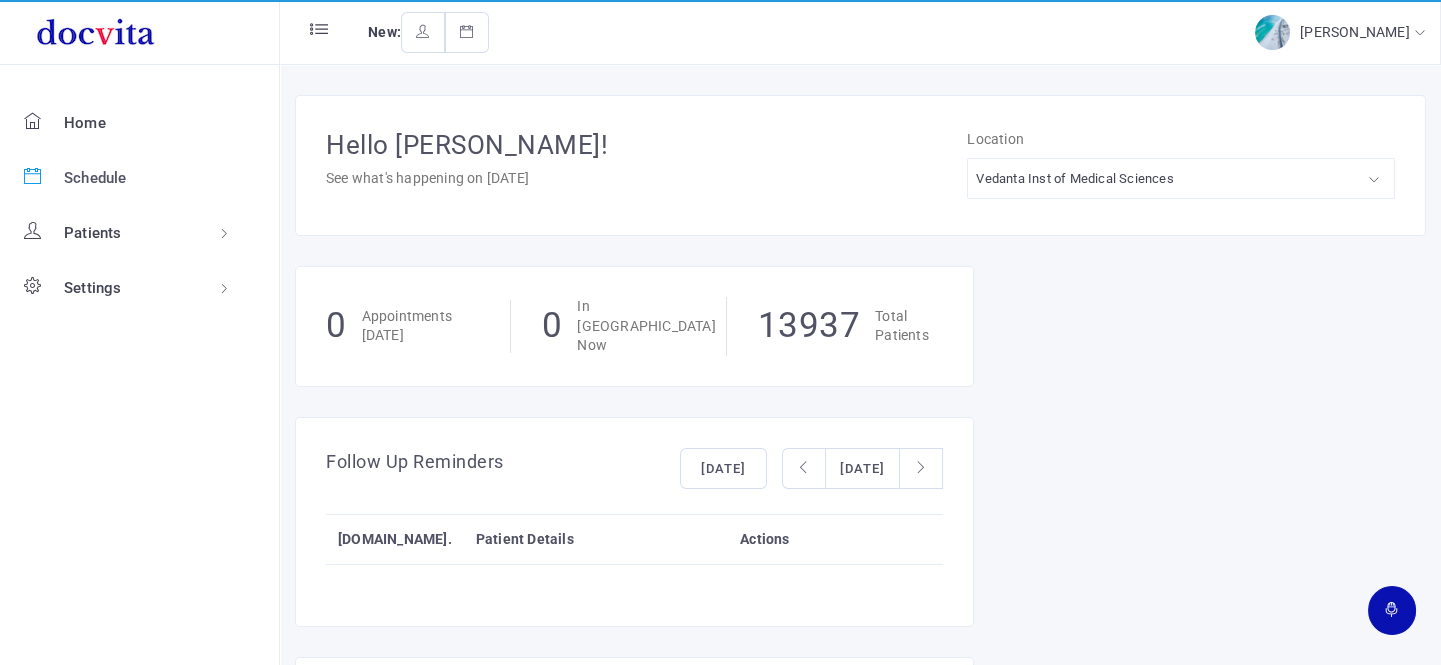 click on "Schedule" 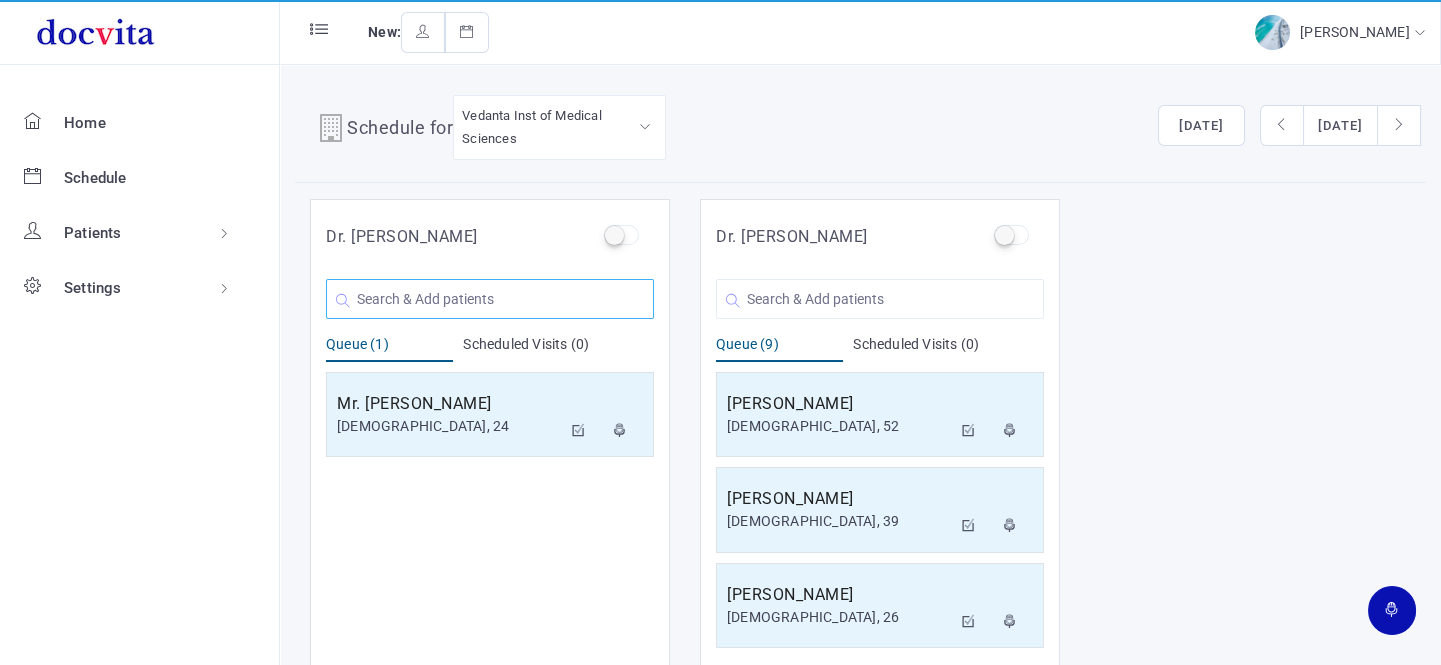 click 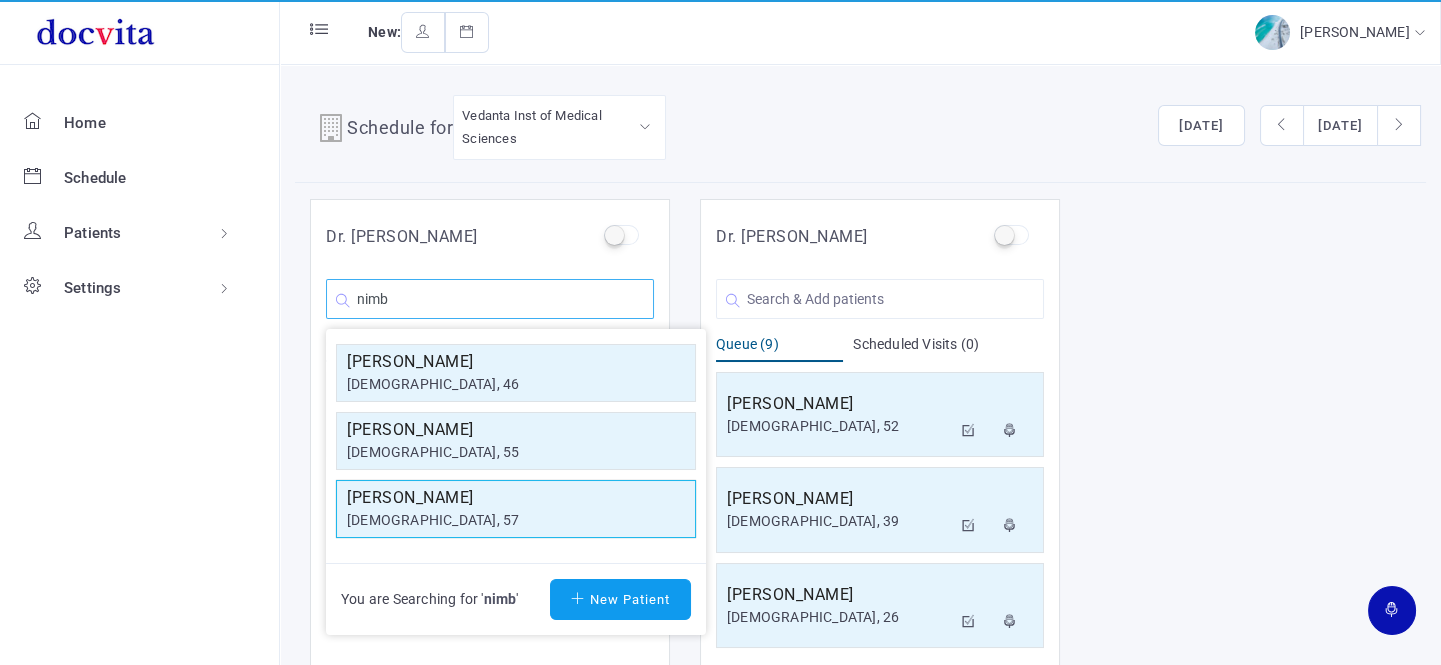type on "nimb" 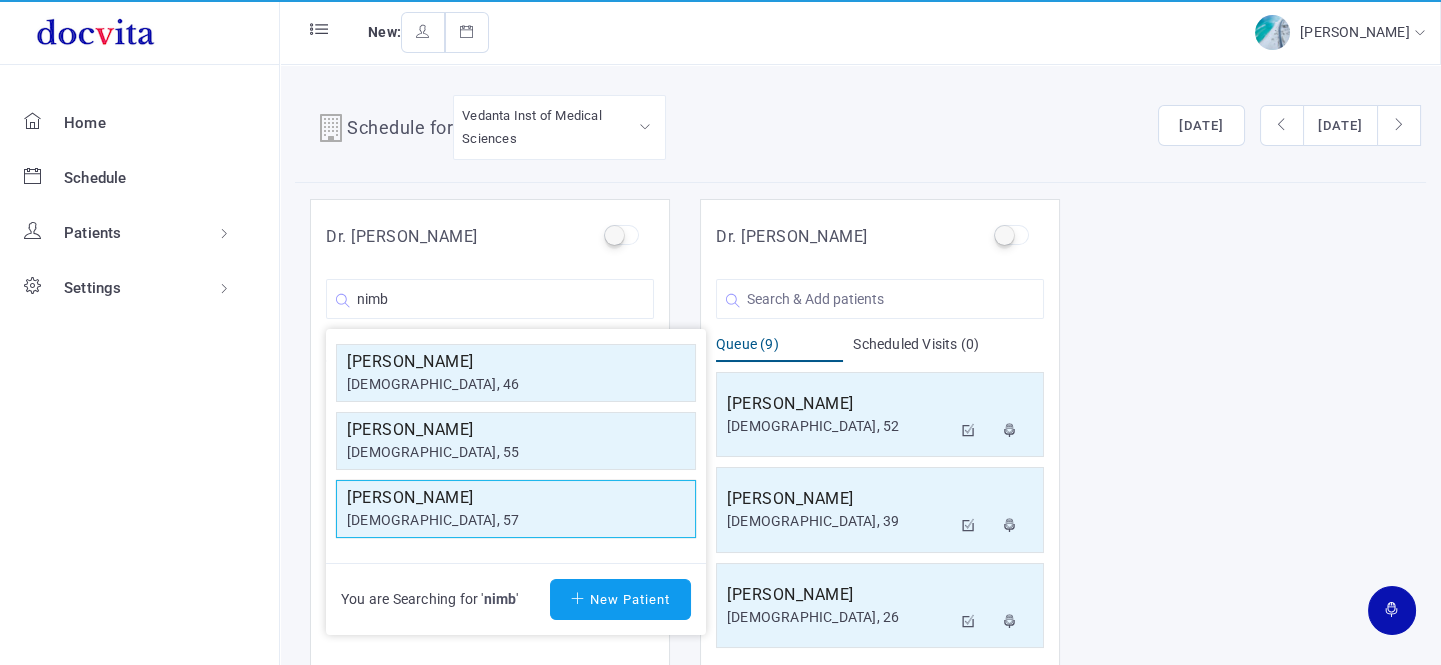 click on "[DEMOGRAPHIC_DATA], 57" 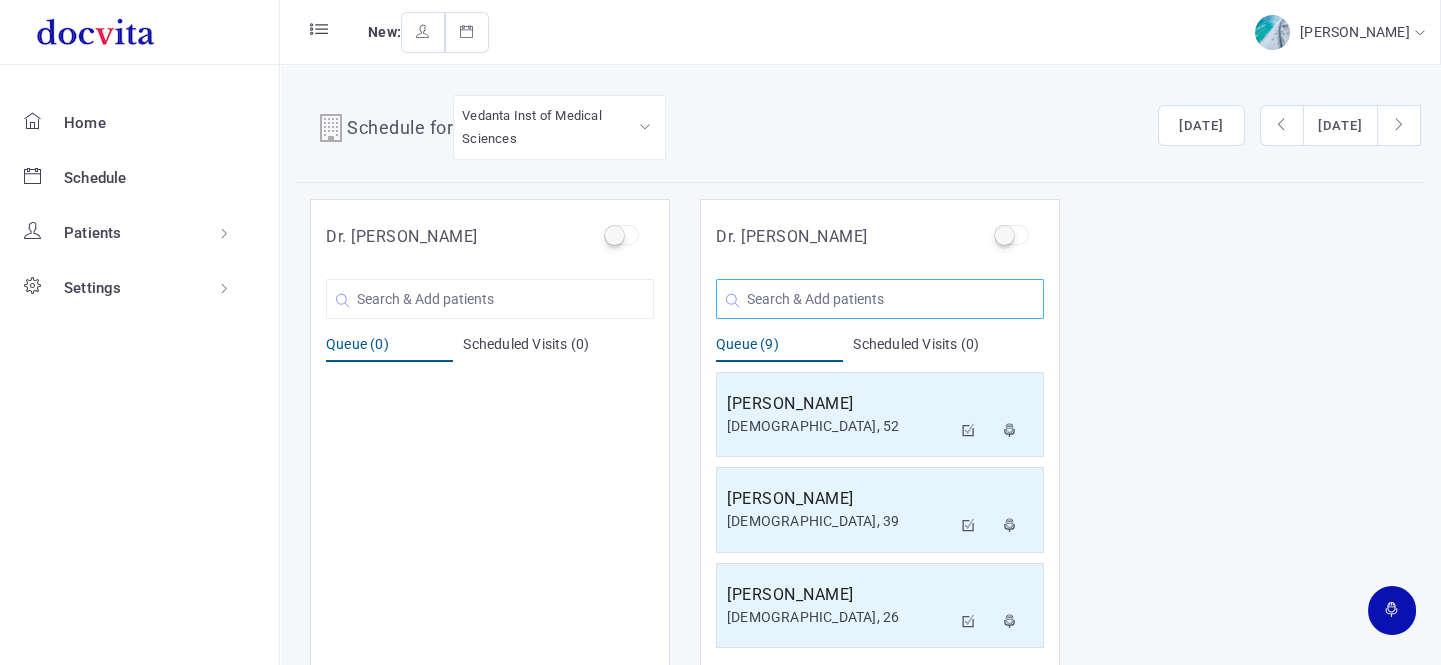 drag, startPoint x: 856, startPoint y: 294, endPoint x: 862, endPoint y: 282, distance: 13.416408 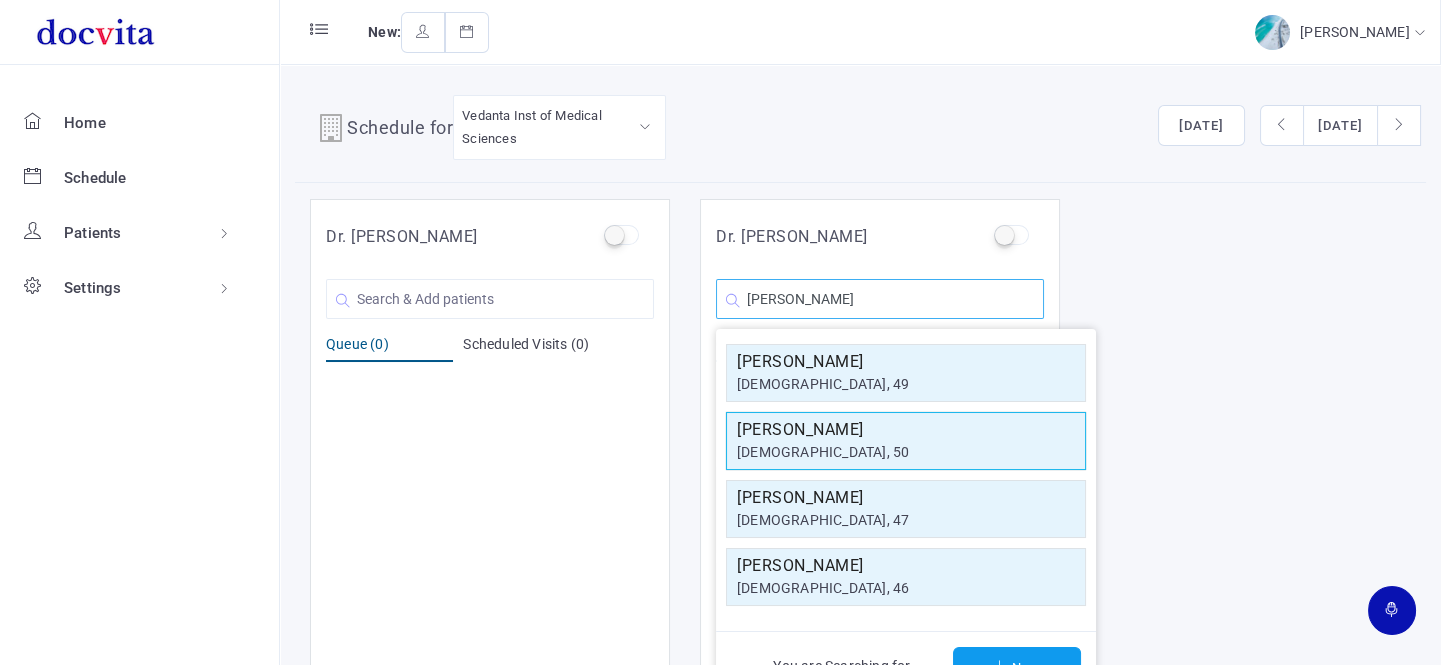 type on "[PERSON_NAME]" 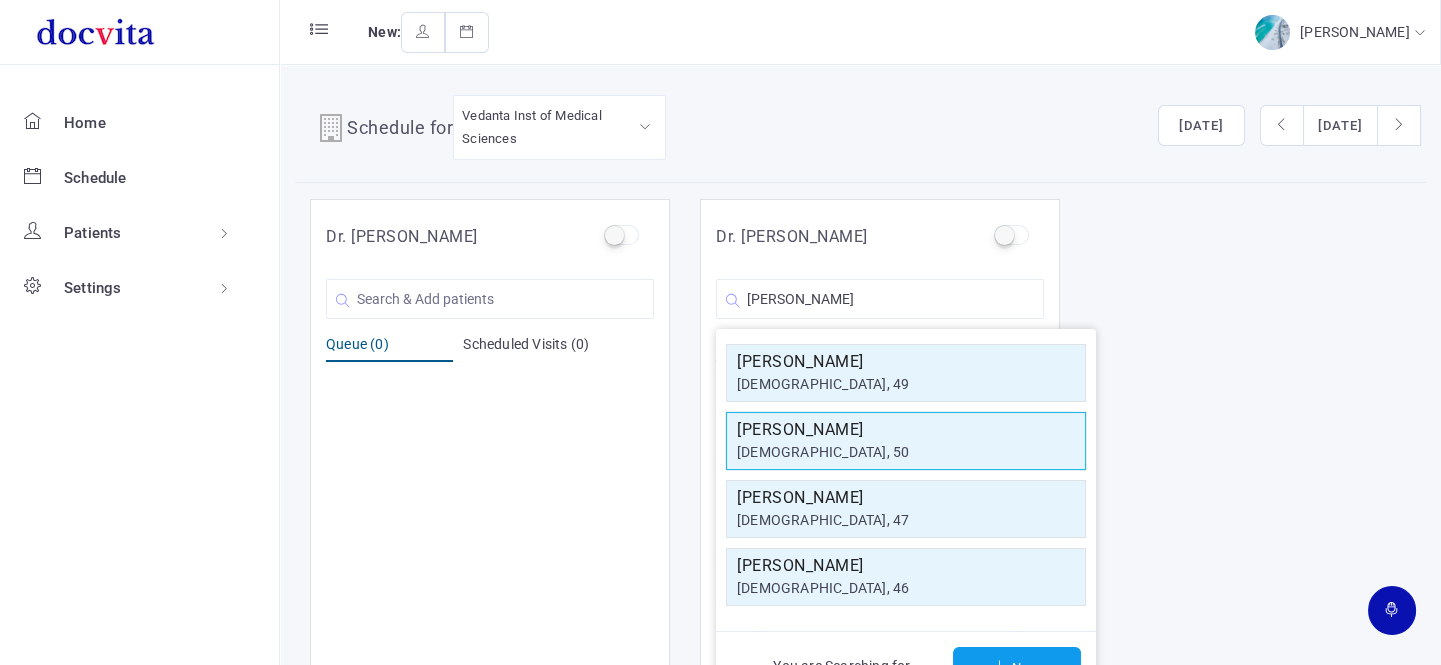 click on "[DEMOGRAPHIC_DATA], 50" 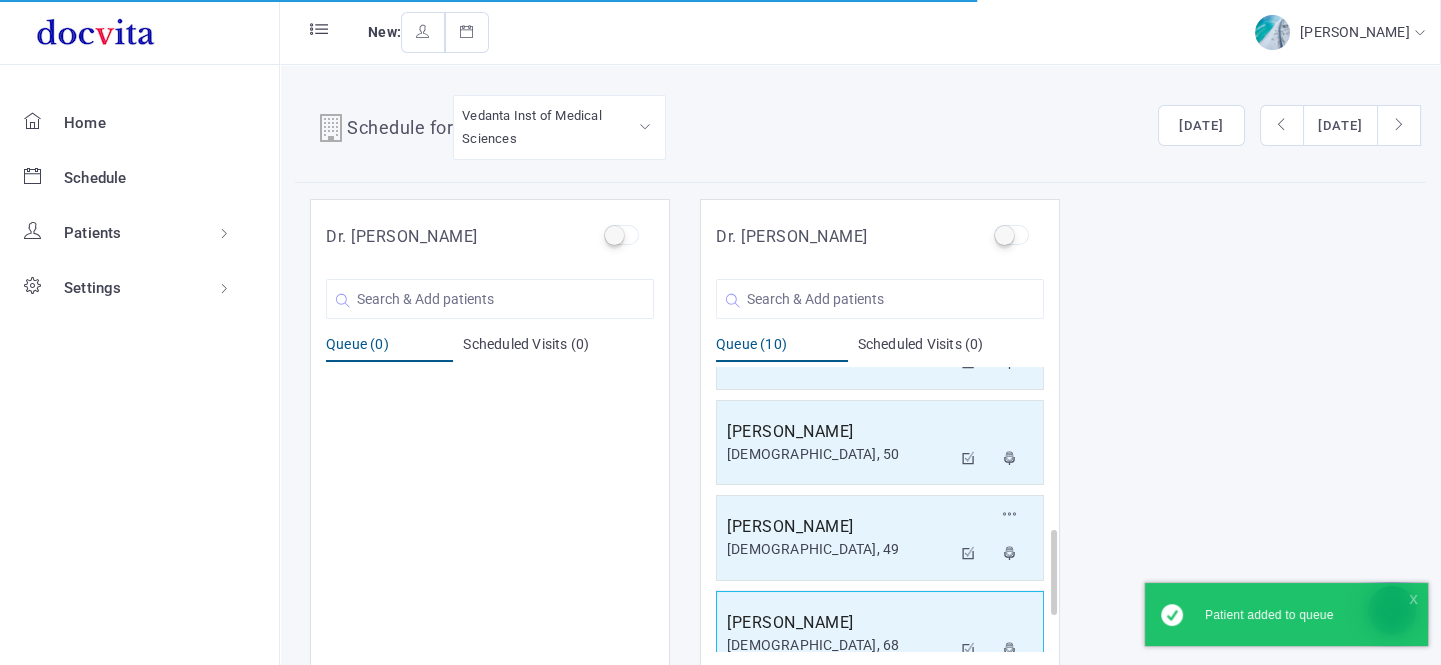scroll, scrollTop: 668, scrollLeft: 0, axis: vertical 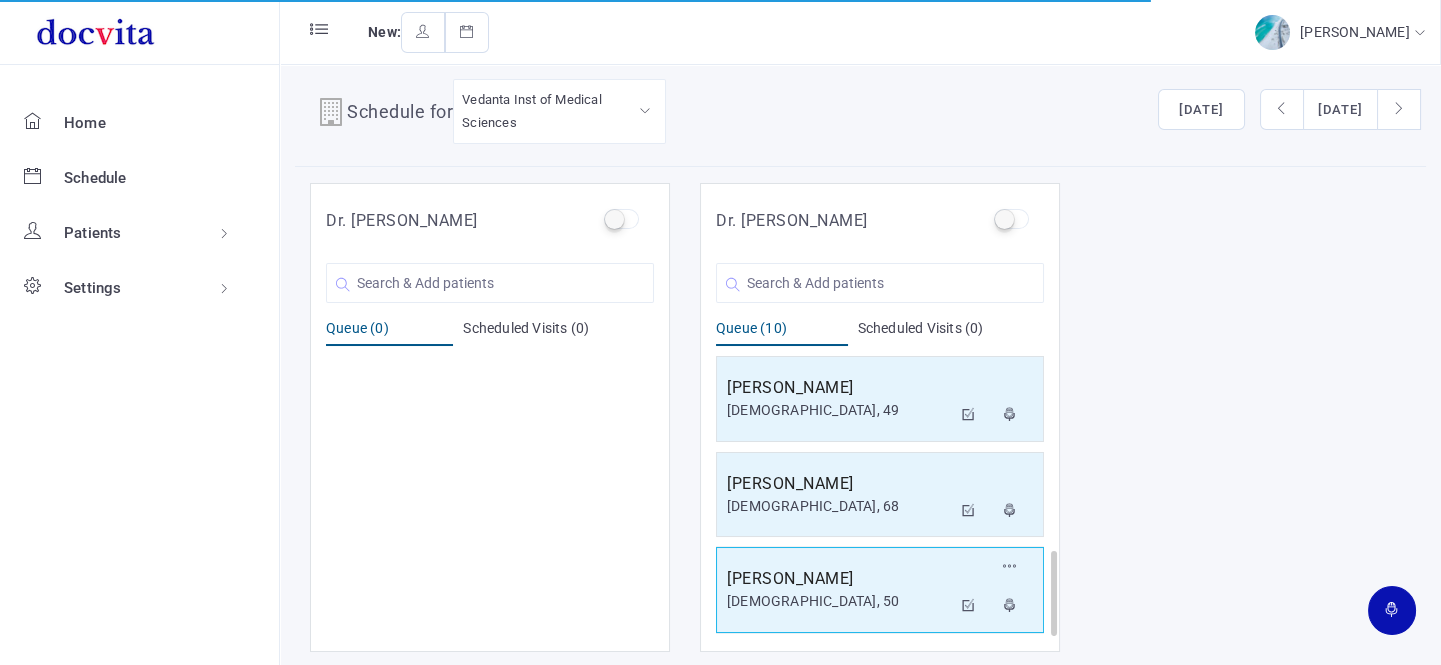 click on "[PERSON_NAME]" at bounding box center [839, 579] 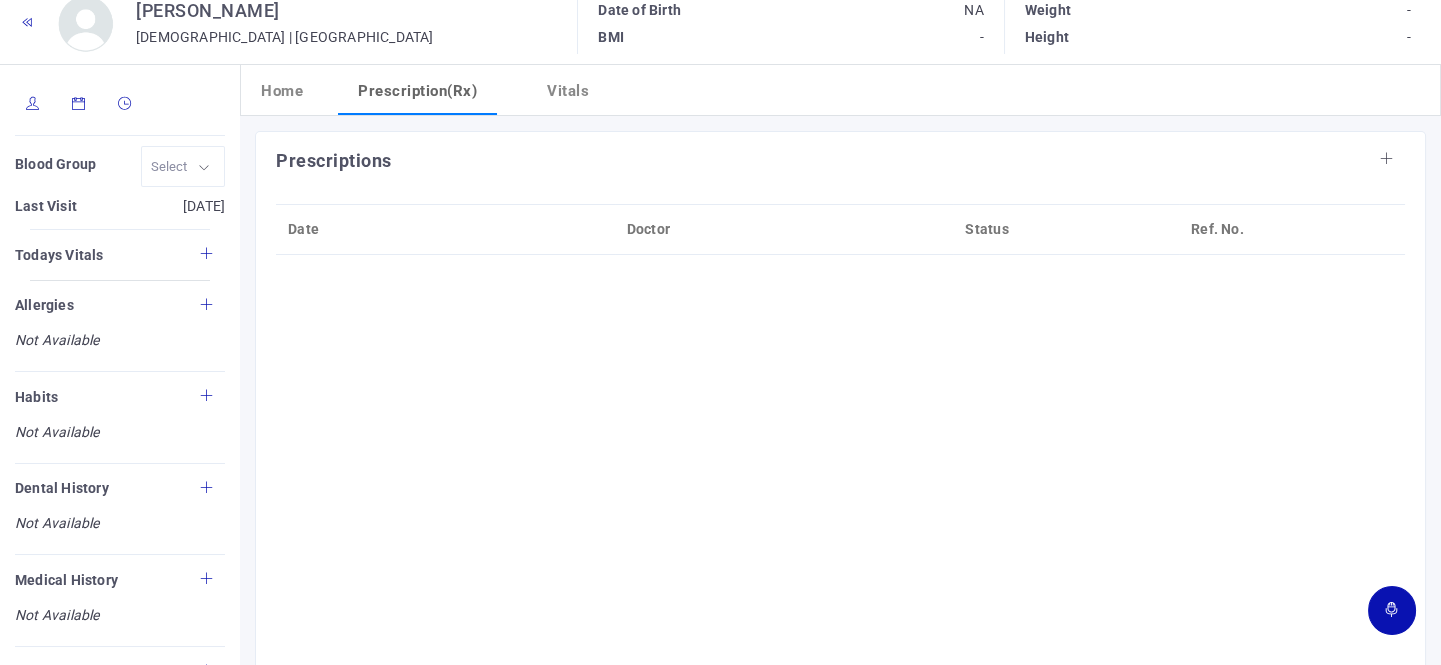 scroll, scrollTop: 0, scrollLeft: 0, axis: both 